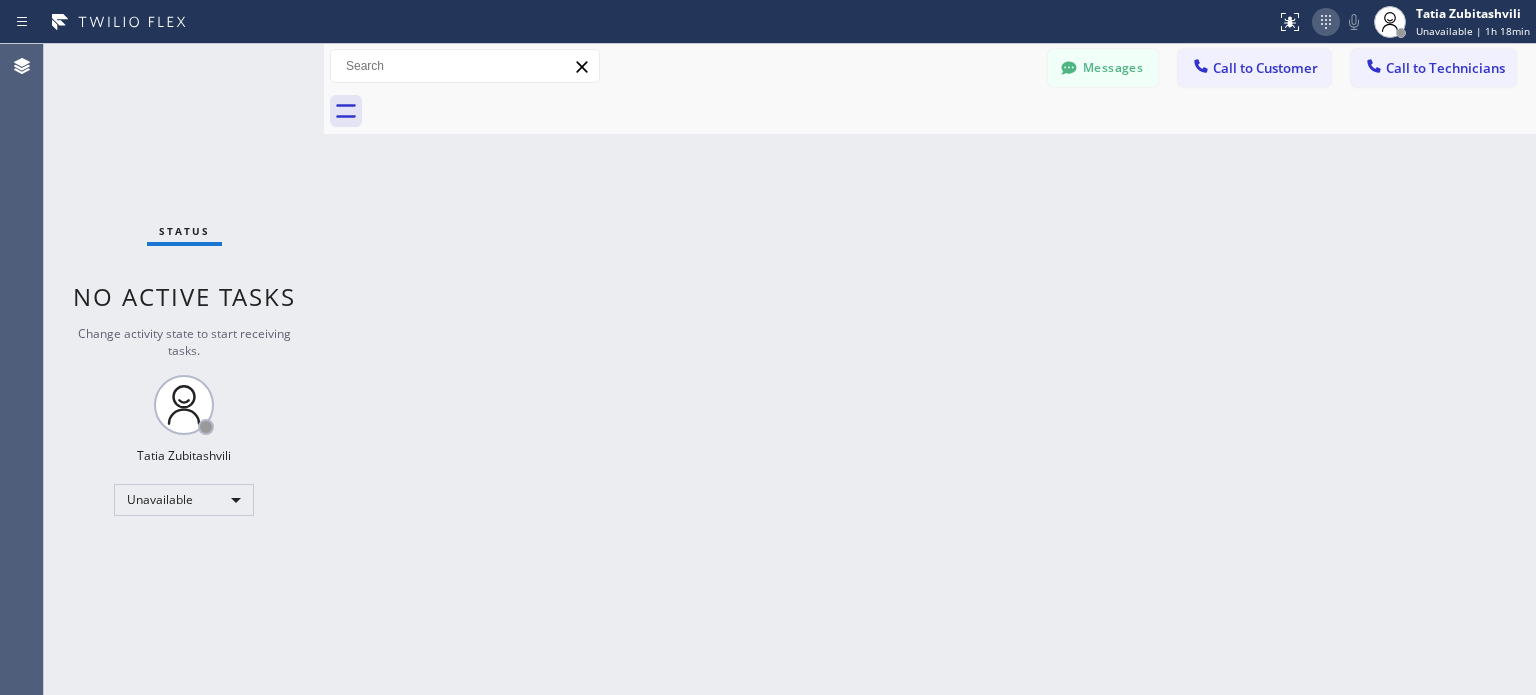 scroll, scrollTop: 0, scrollLeft: 0, axis: both 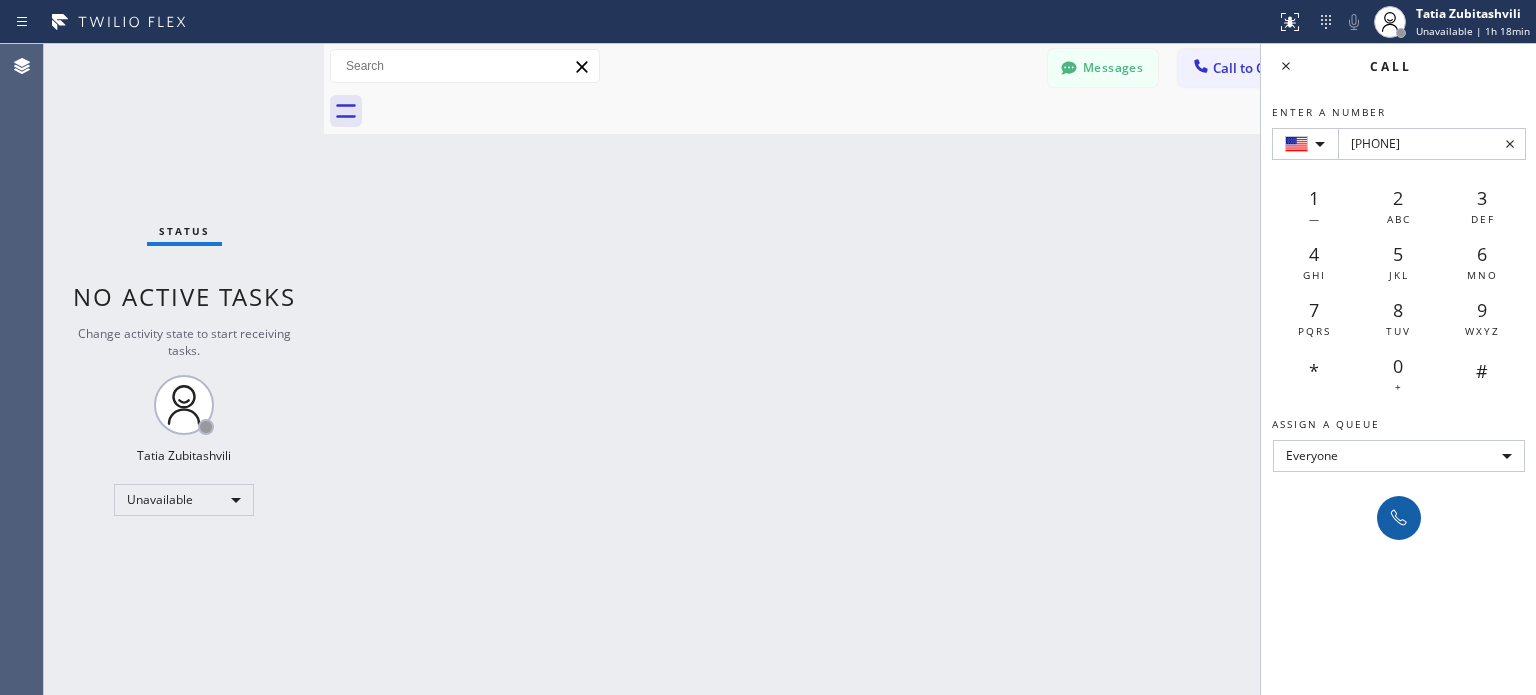 type on "[PHONE]" 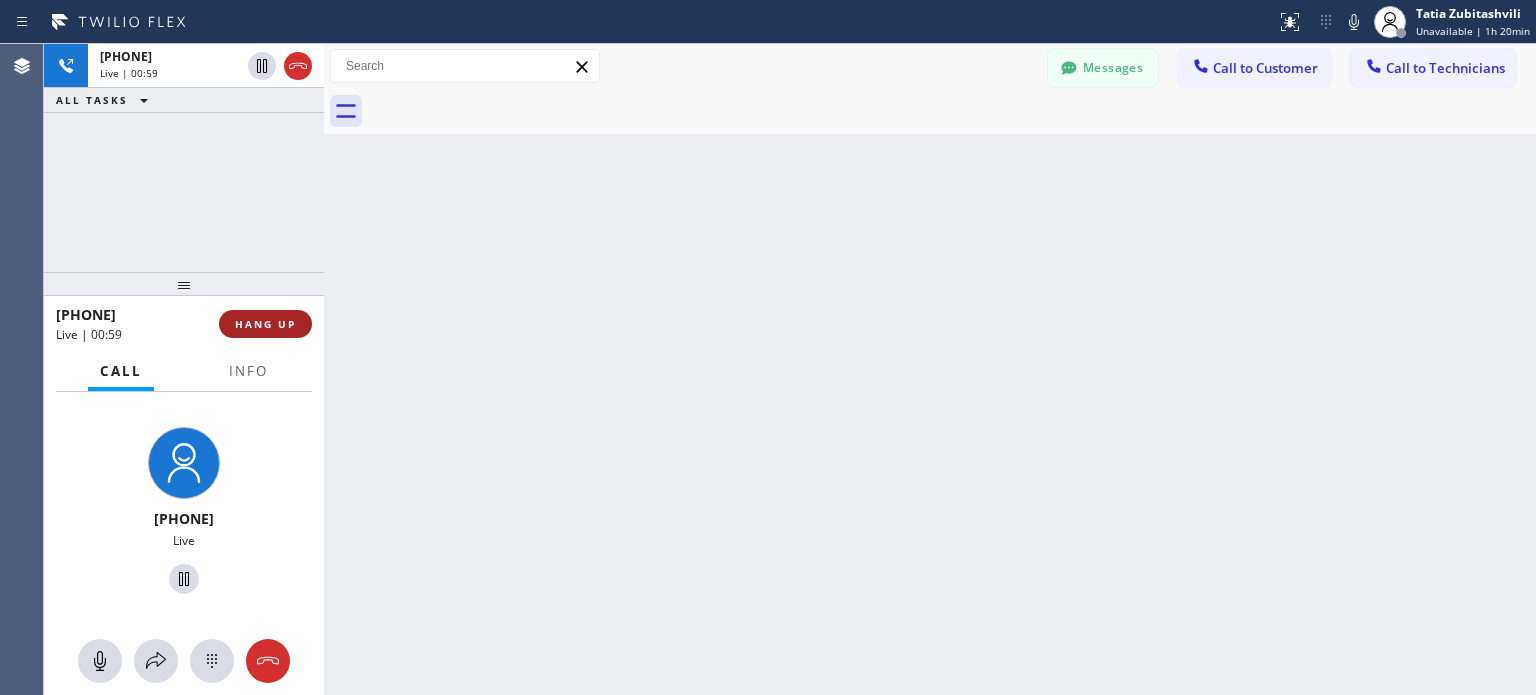 click on "HANG UP" at bounding box center (265, 324) 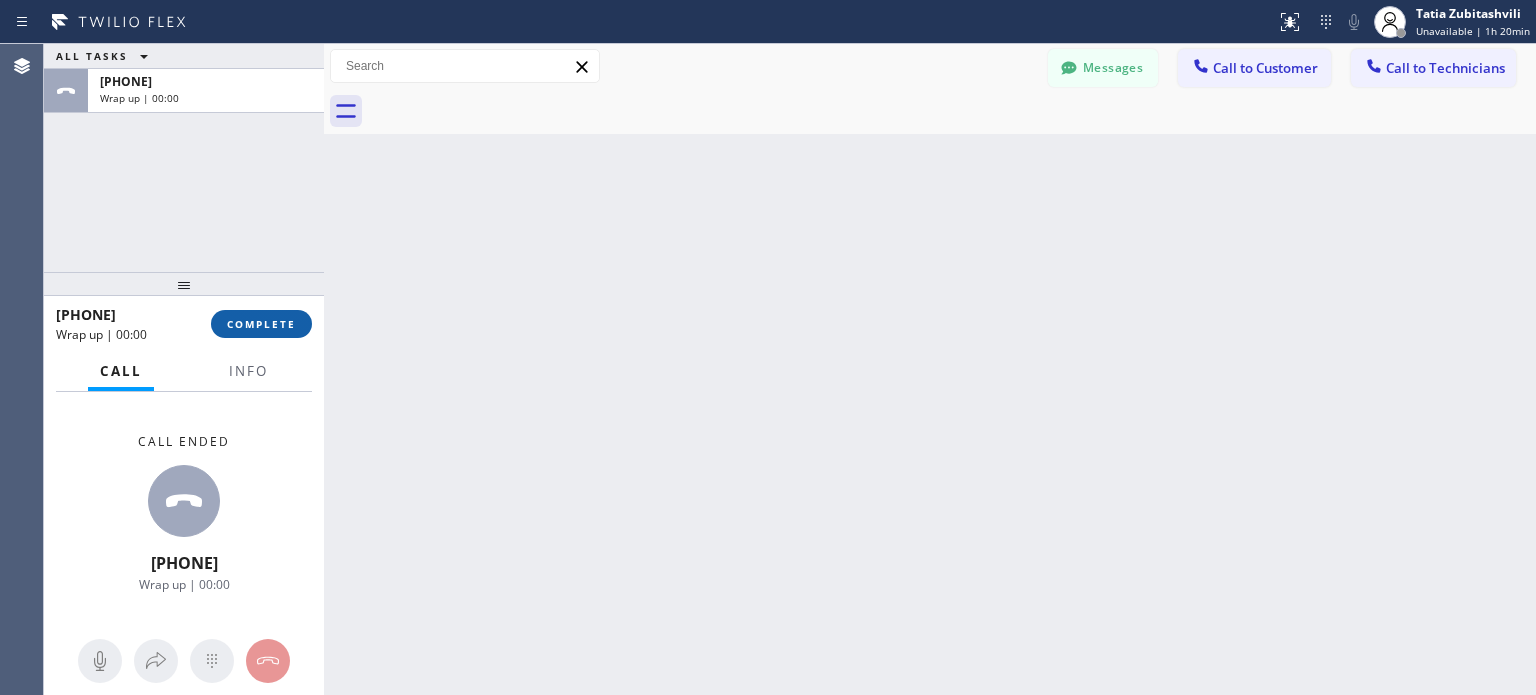 click on "COMPLETE" at bounding box center (261, 324) 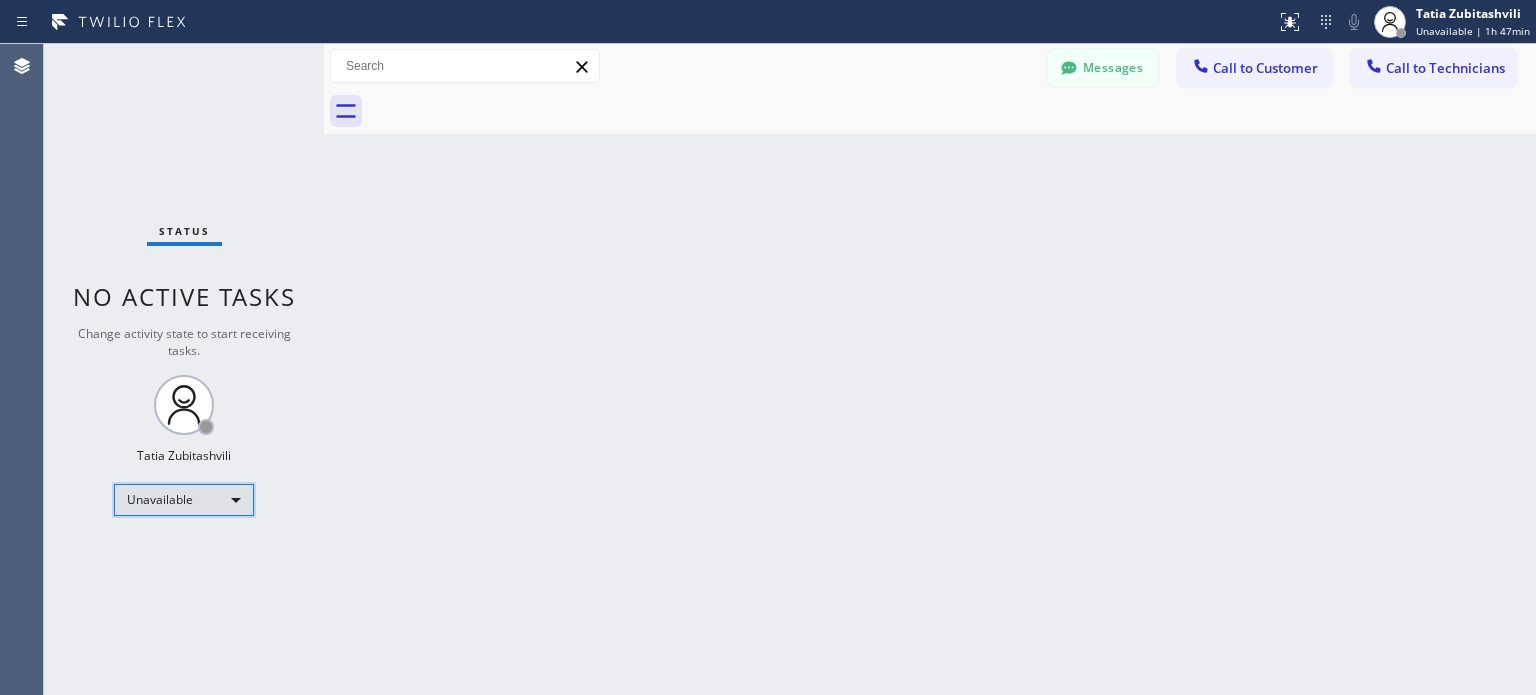 click on "Unavailable" at bounding box center [184, 500] 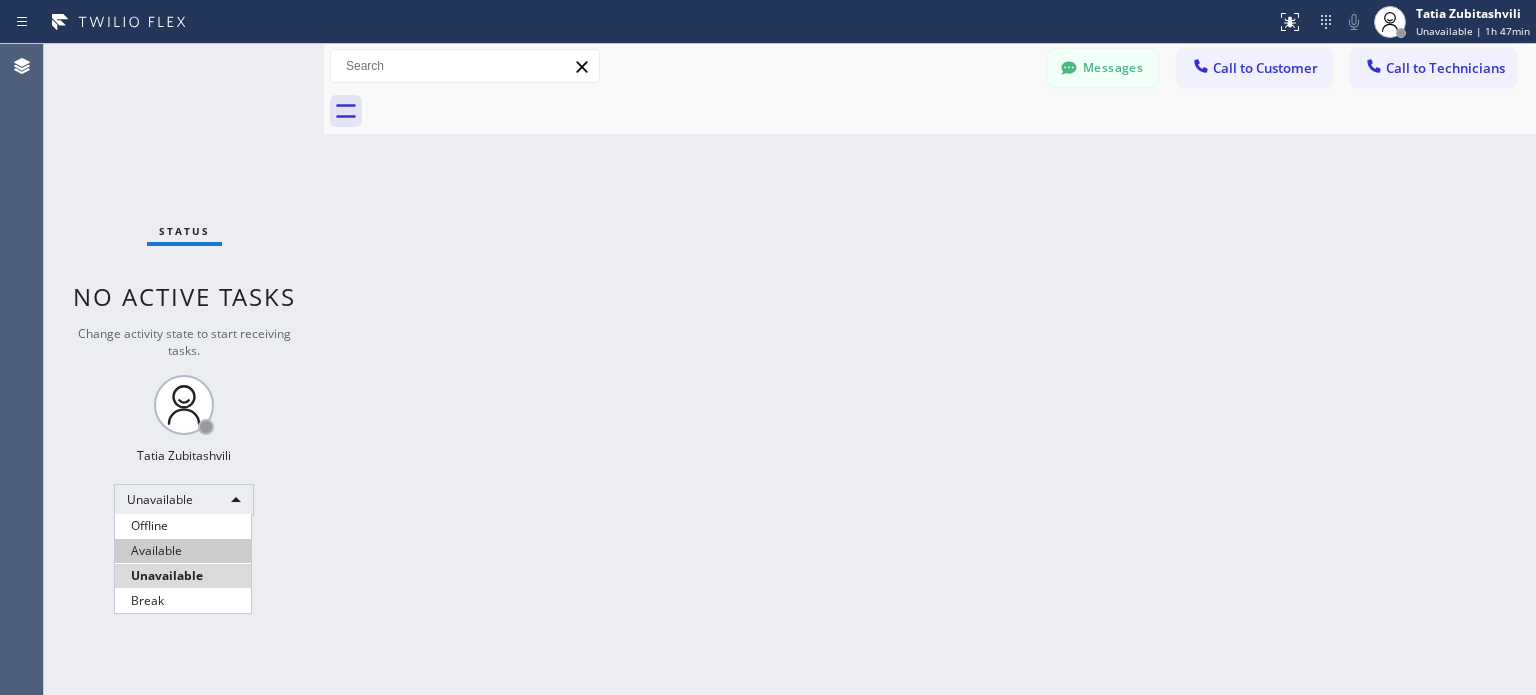 click on "Available" at bounding box center [183, 551] 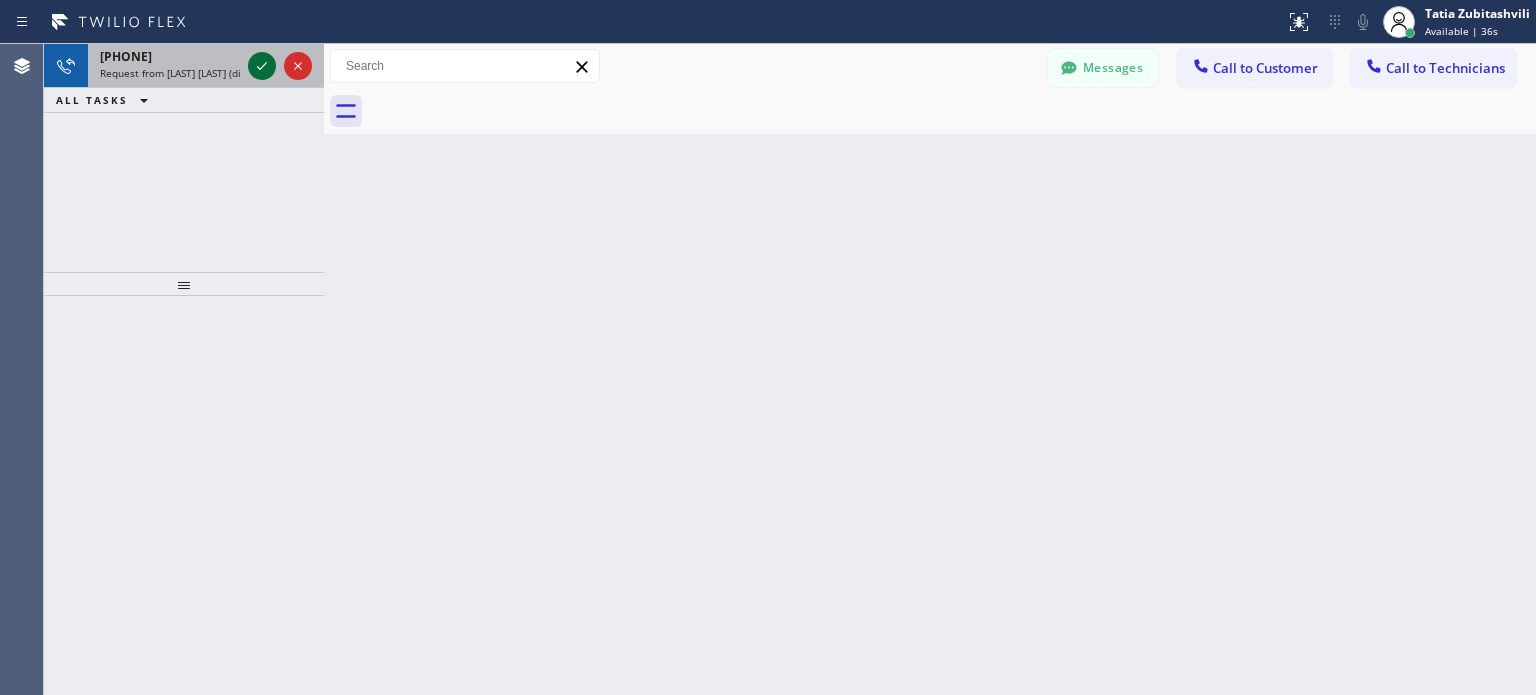 click 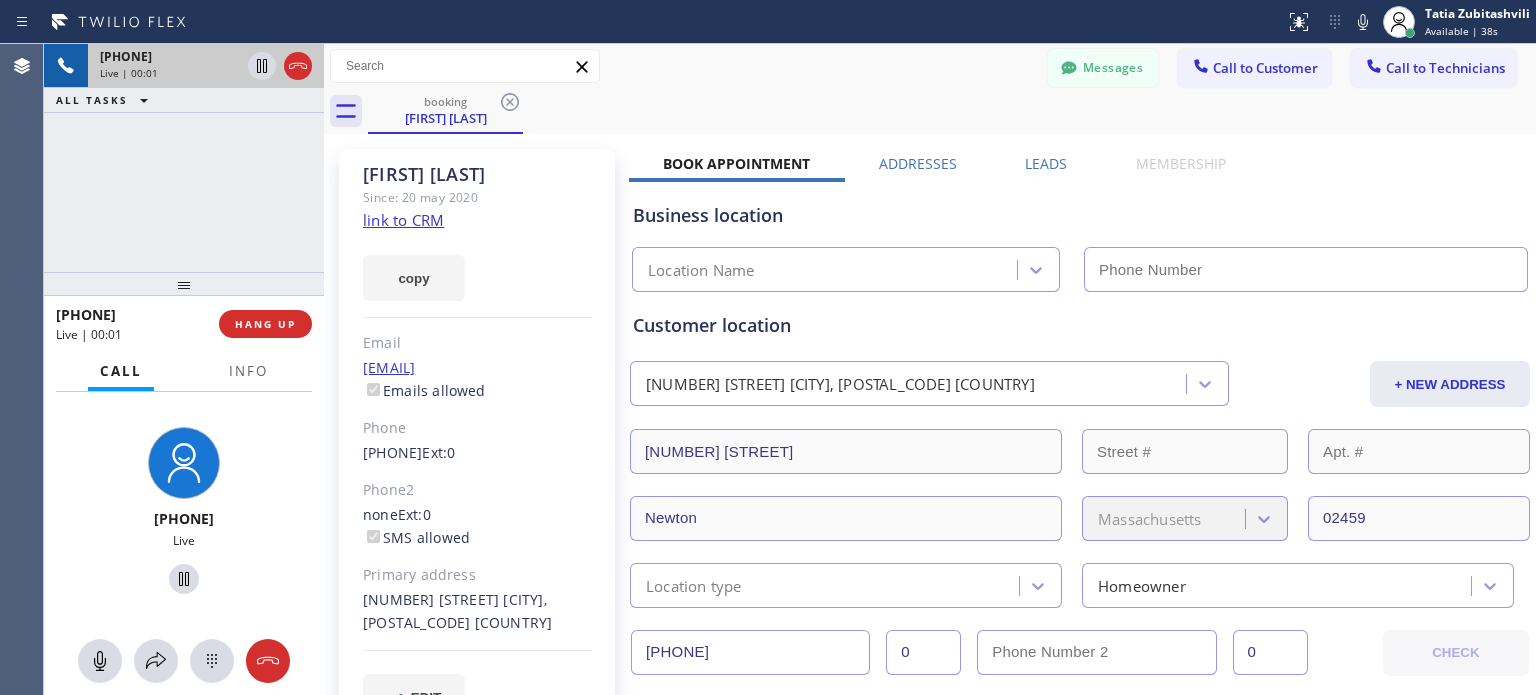 type on "[PHONE]" 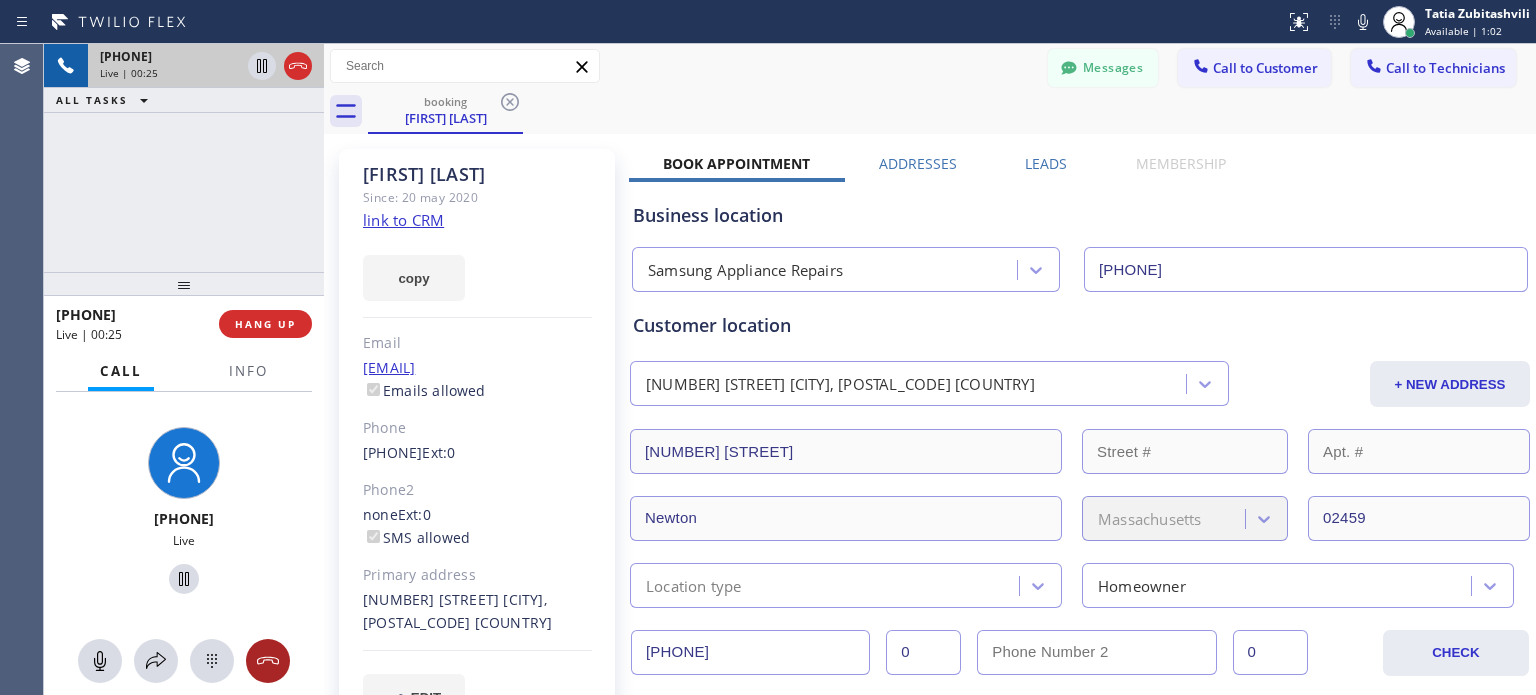 click 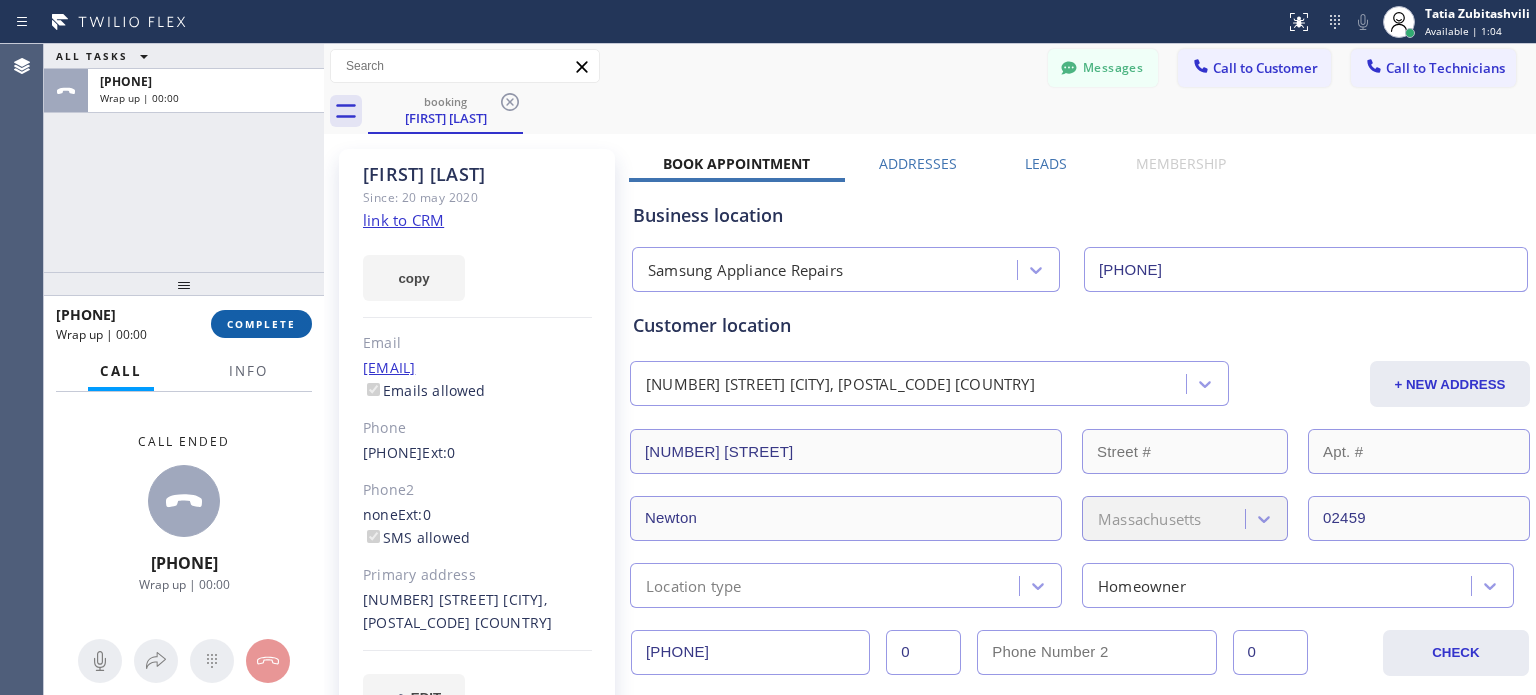click on "COMPLETE" at bounding box center [261, 324] 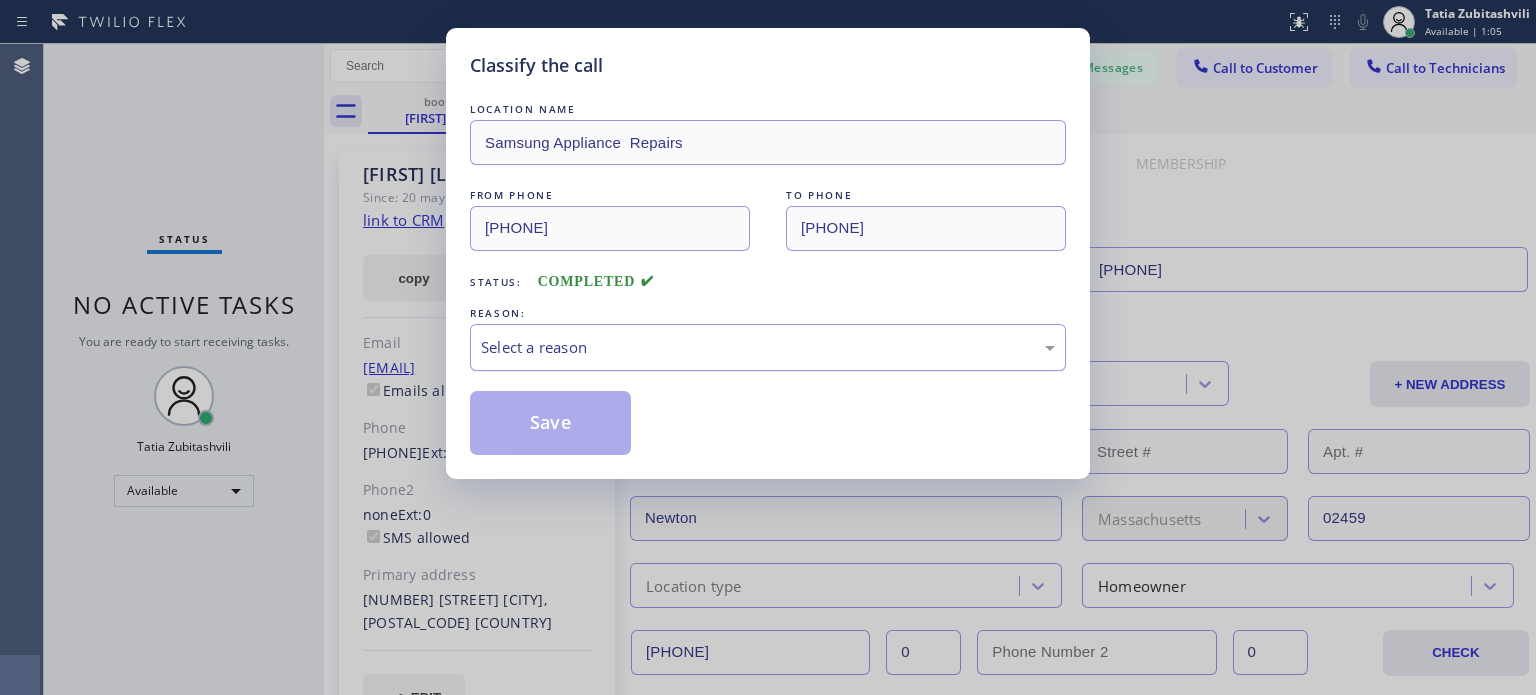 click on "Select a reason" at bounding box center (768, 347) 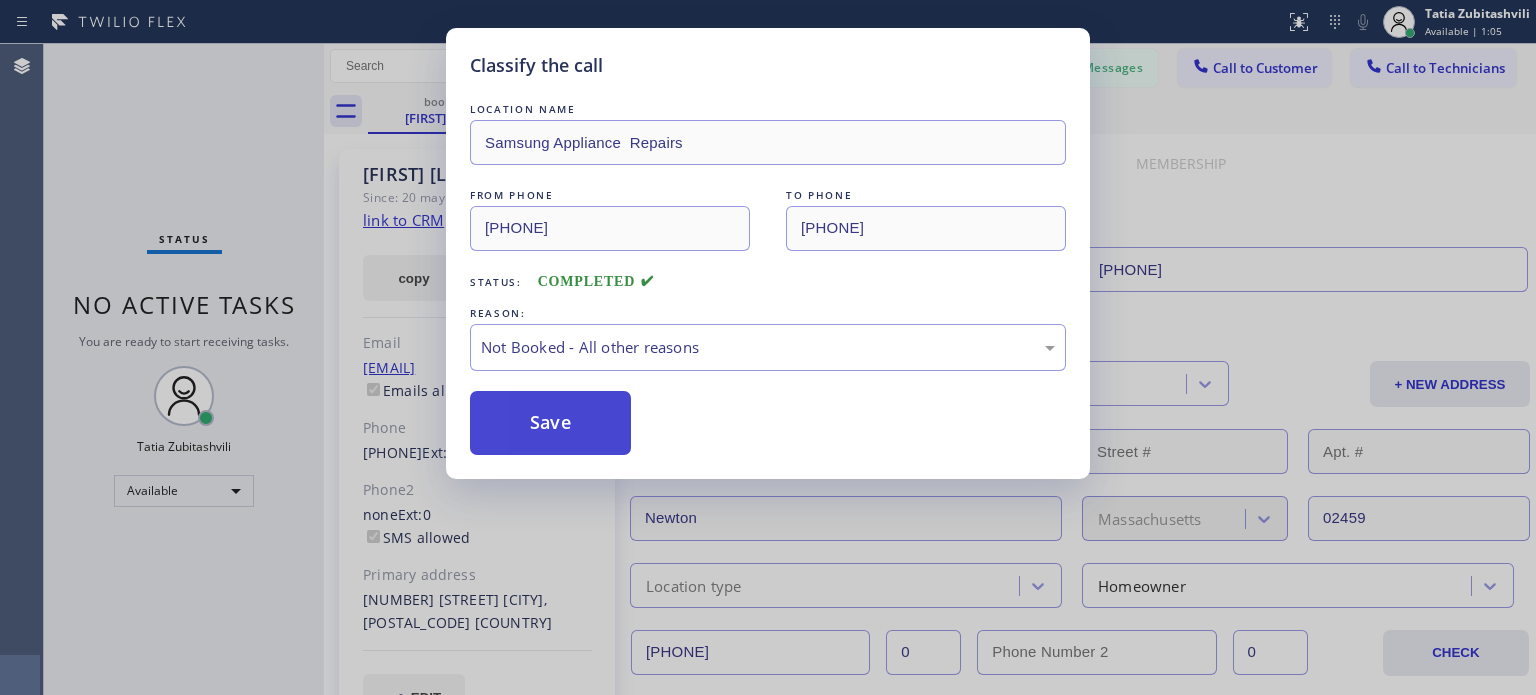 click on "Save" at bounding box center [550, 423] 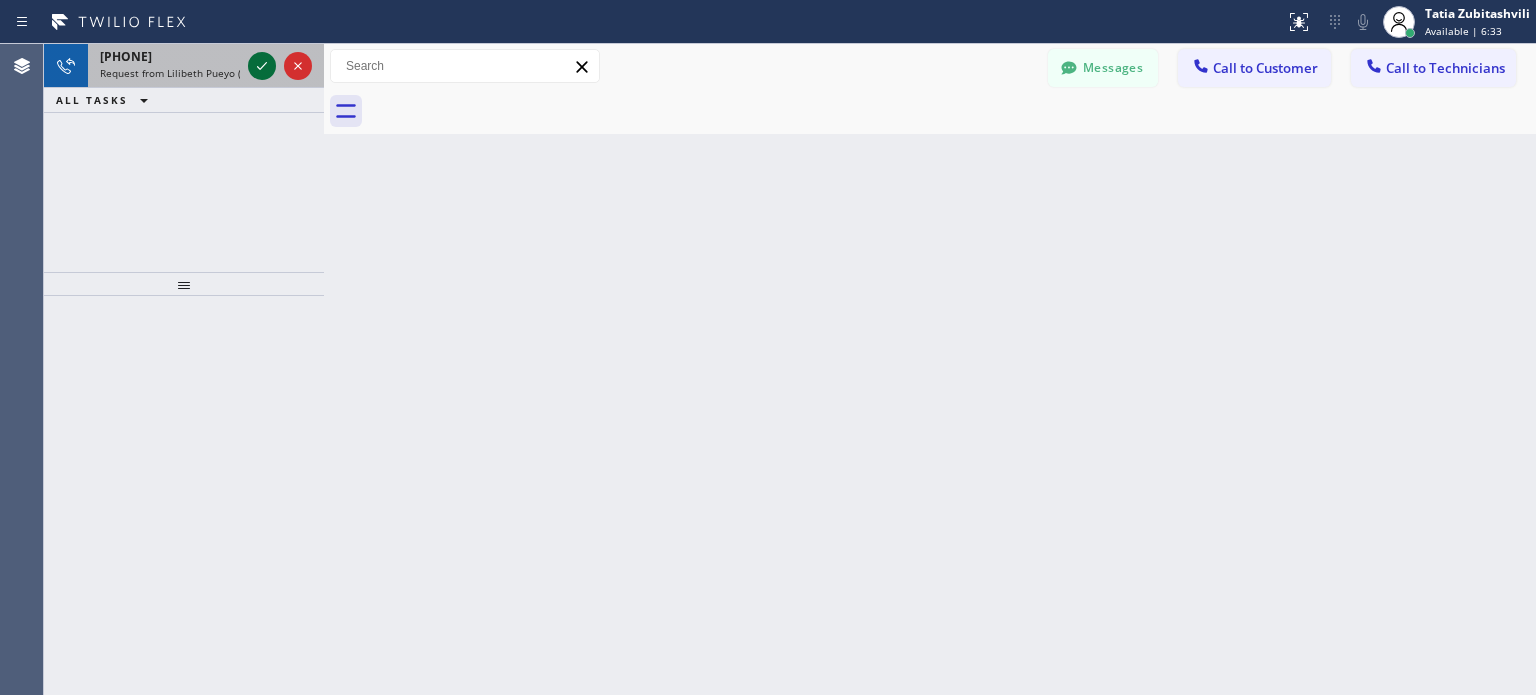 click 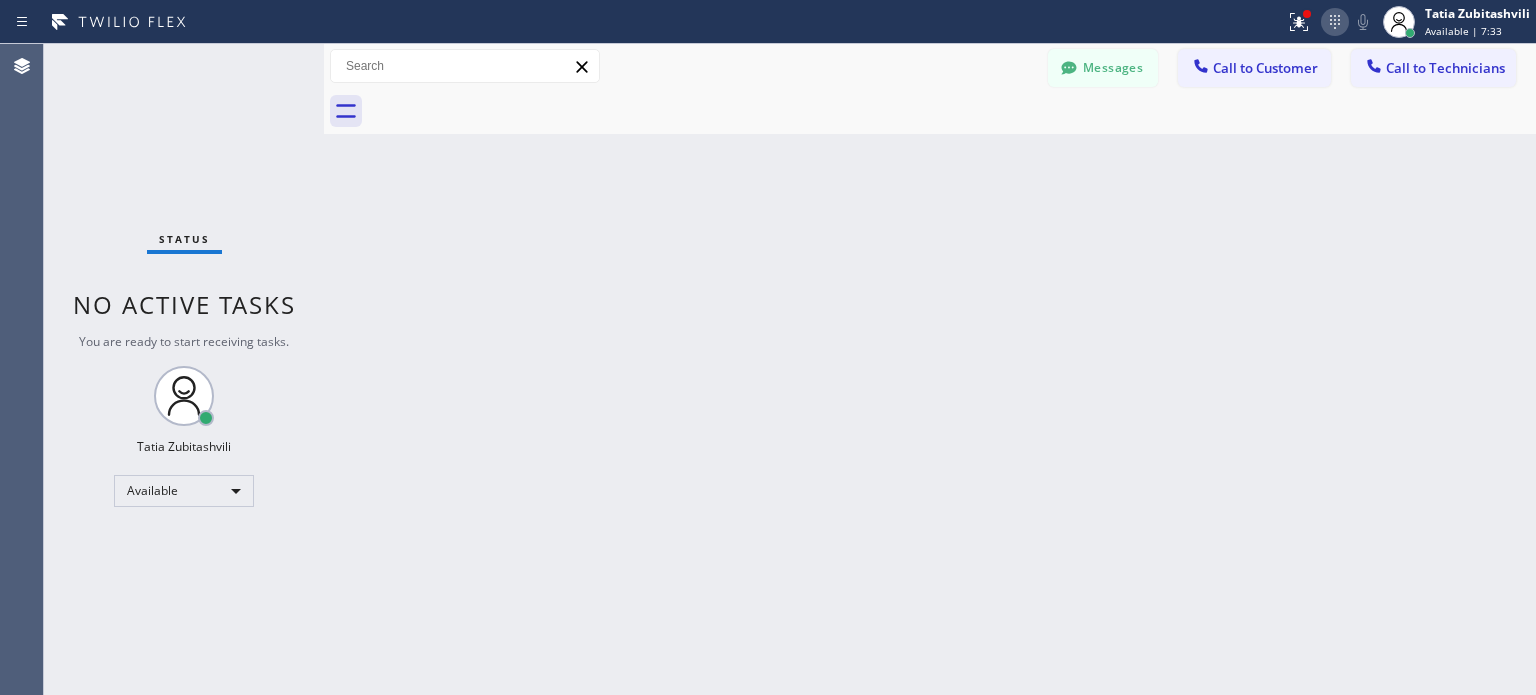 click 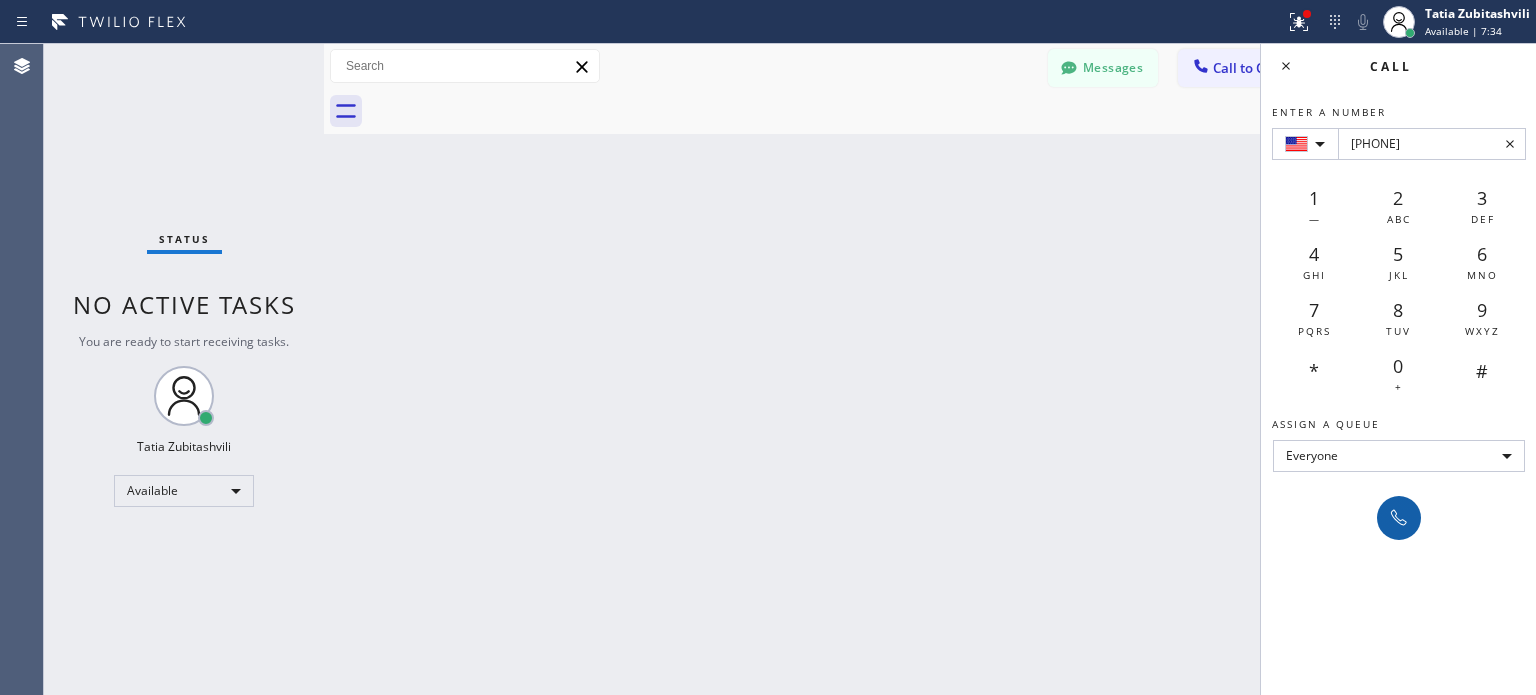 type on "[PHONE]" 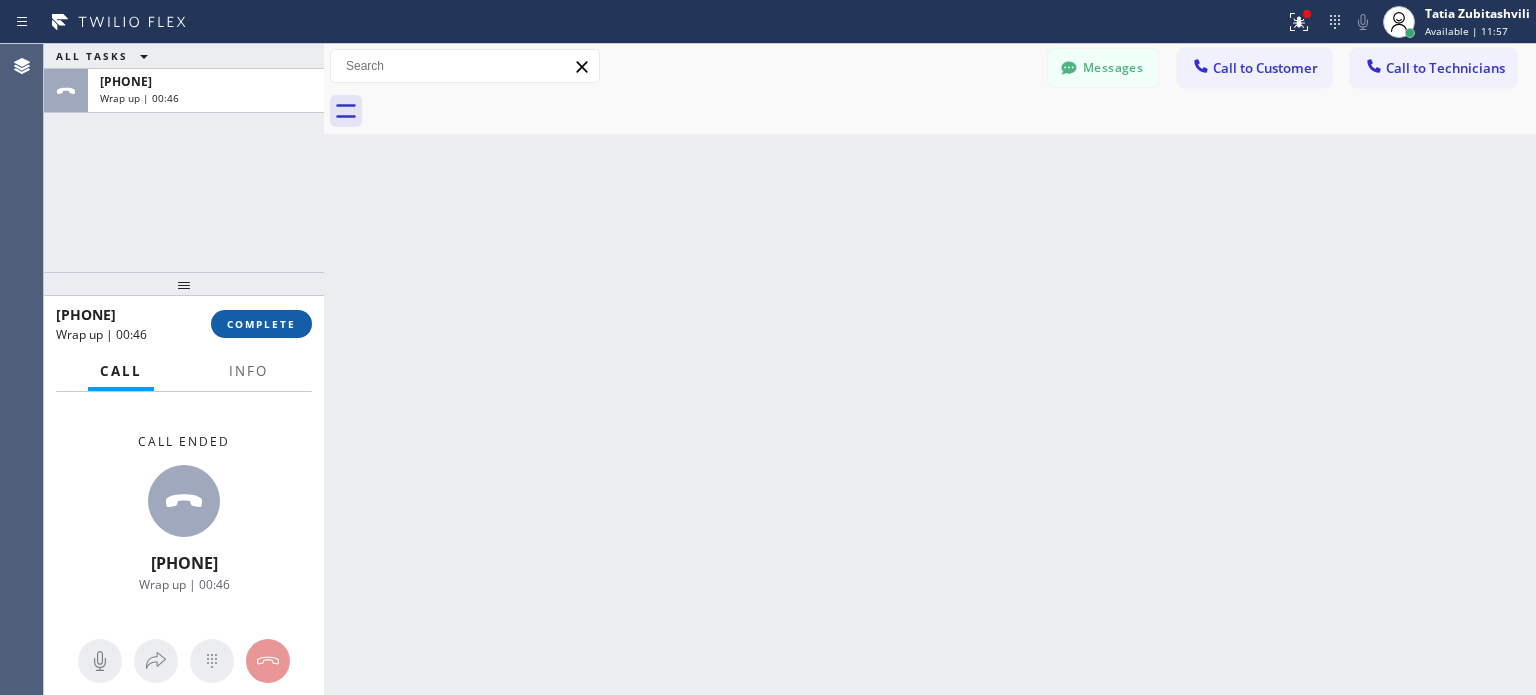 click on "COMPLETE" at bounding box center (261, 324) 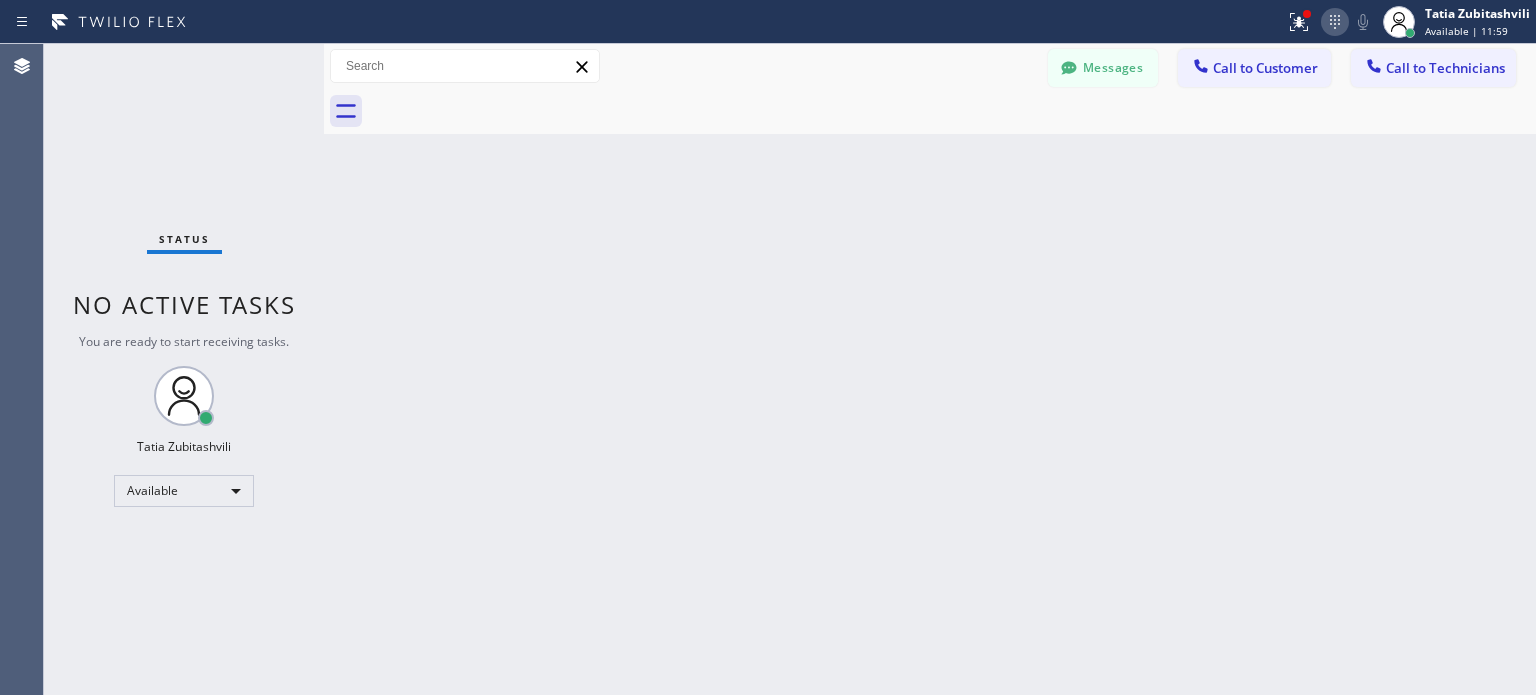 click 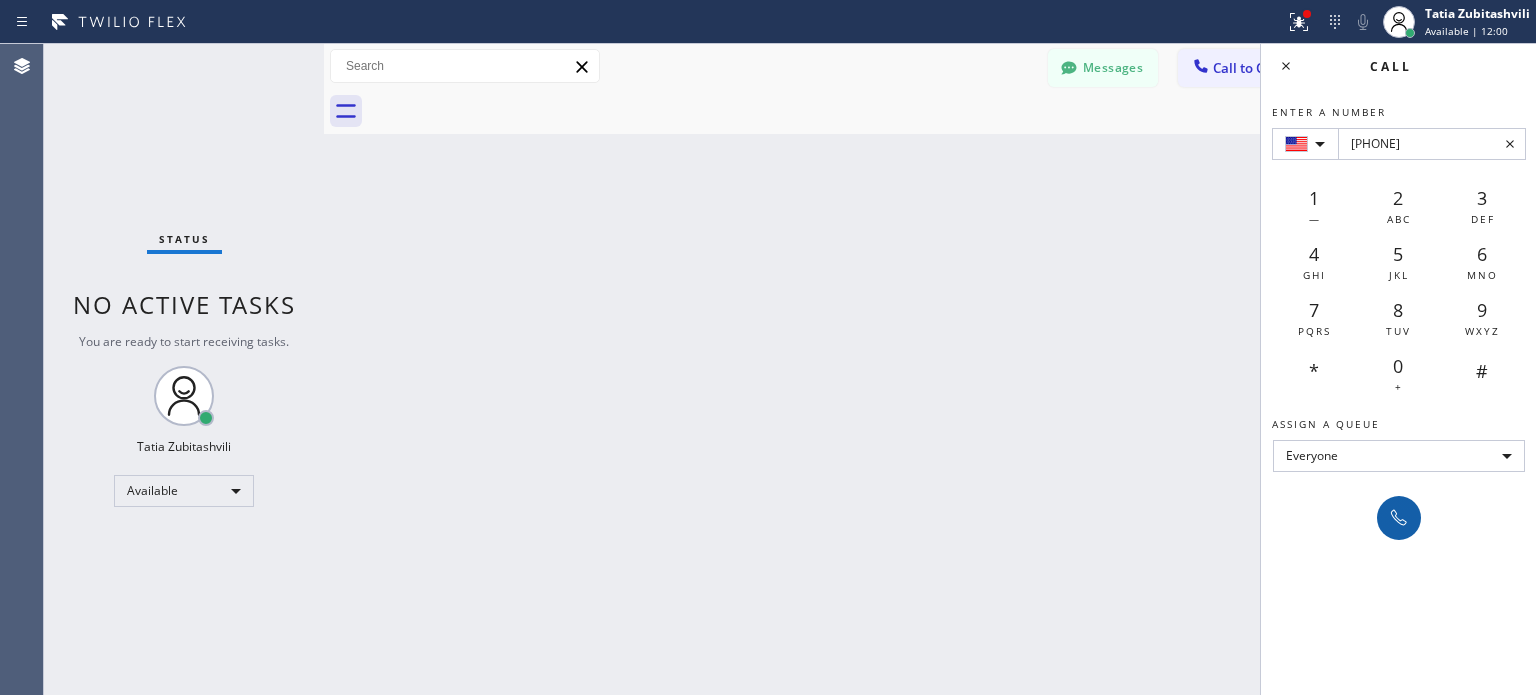 type on "[PHONE]" 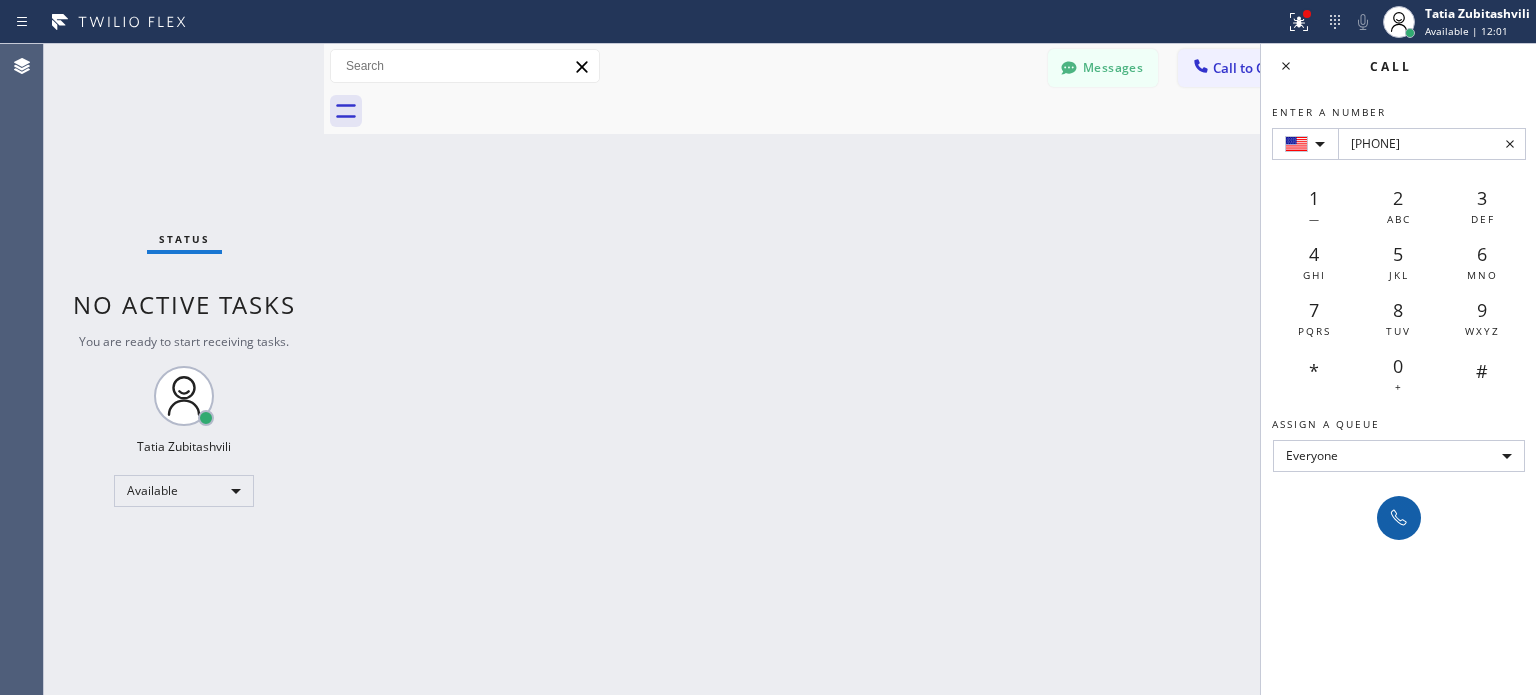 click 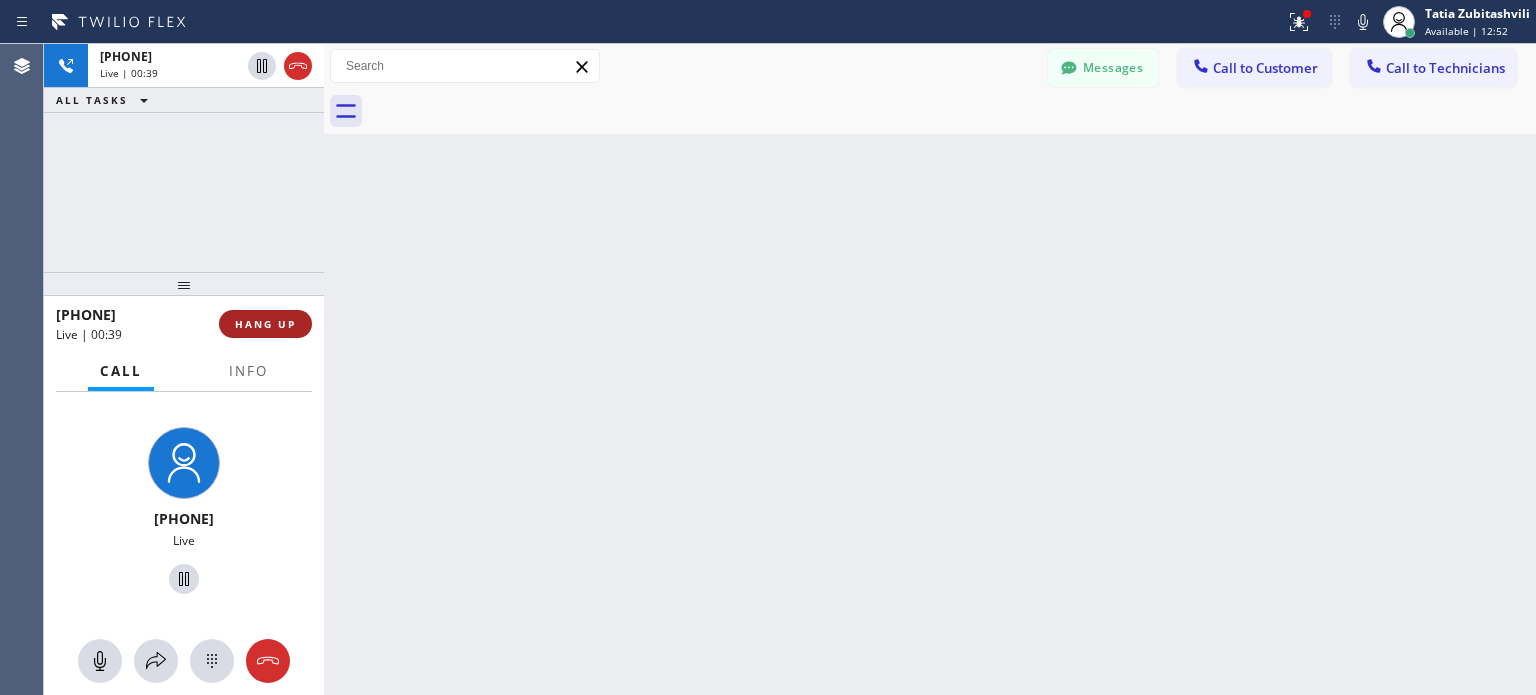 click on "HANG UP" at bounding box center (265, 324) 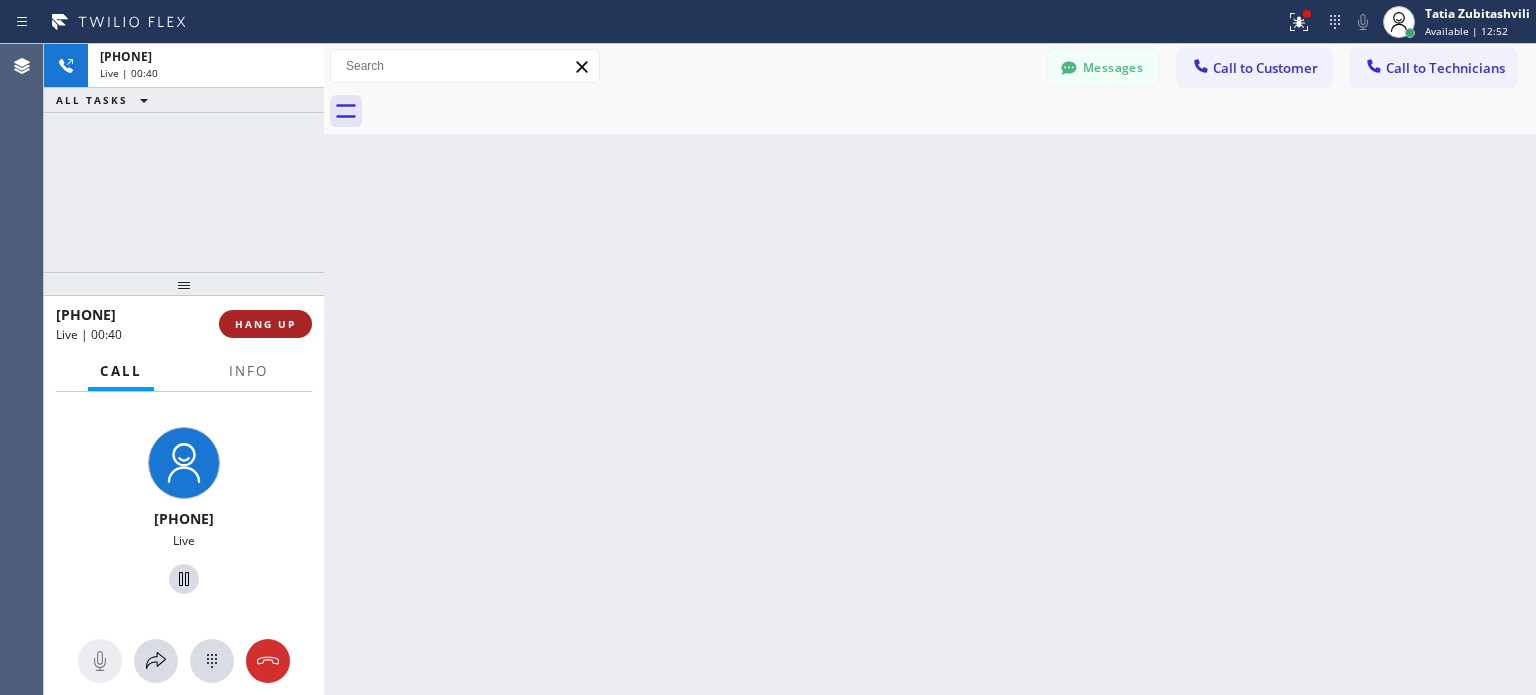 click on "HANG UP" at bounding box center [265, 324] 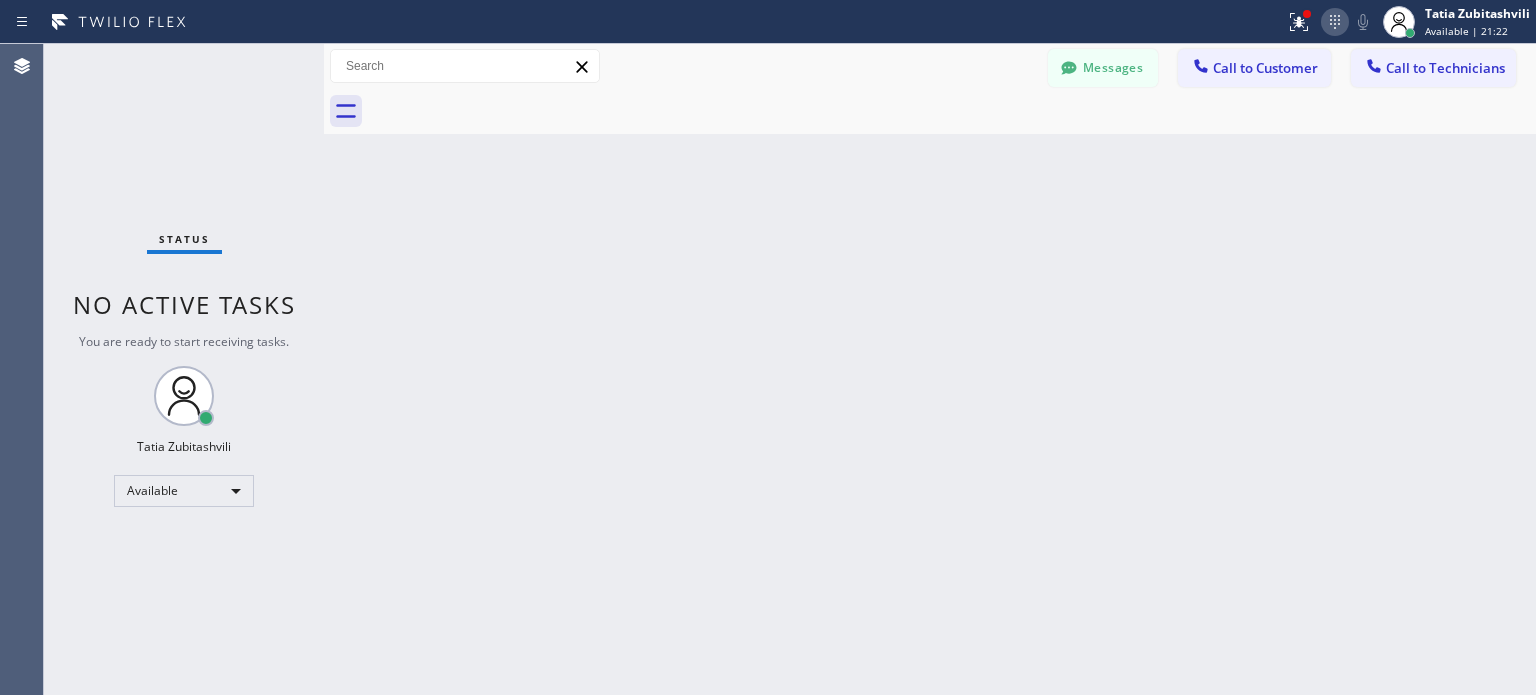 click 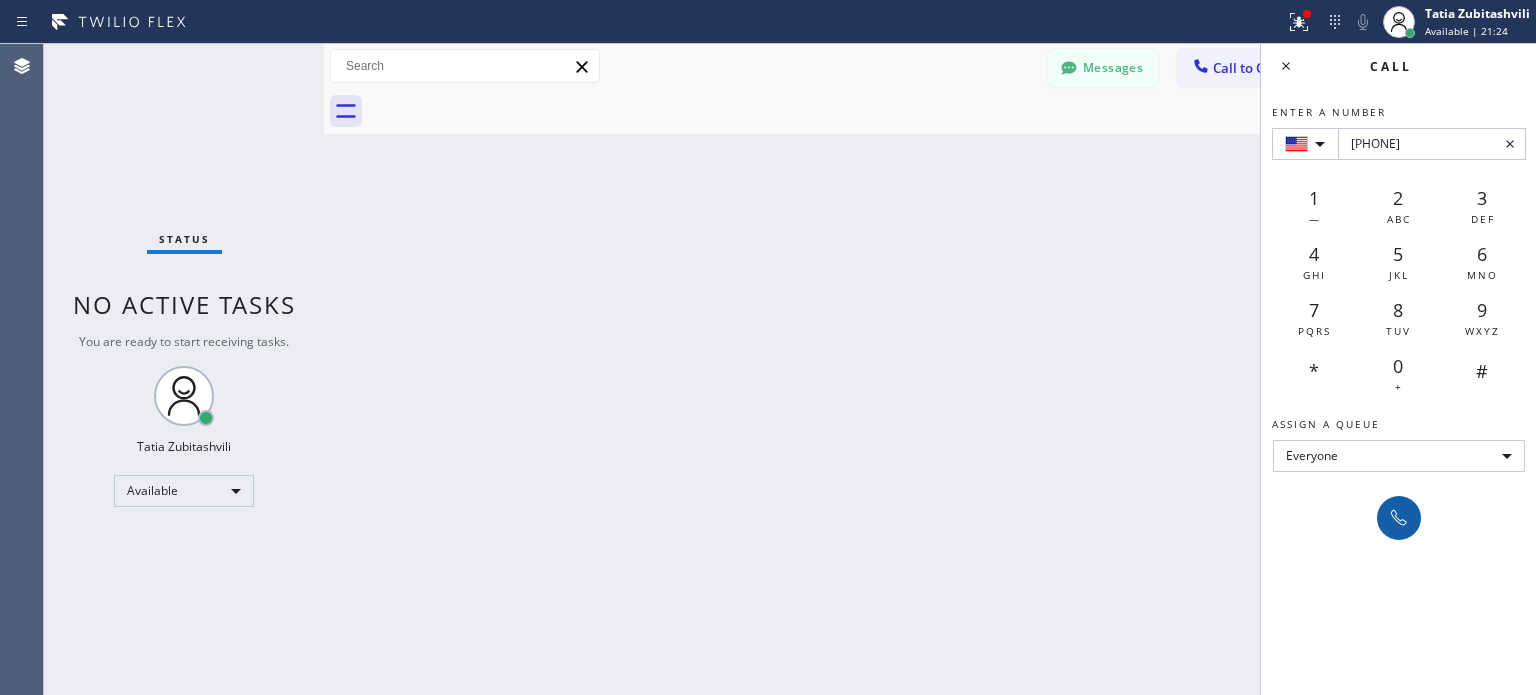 type on "[PHONE]" 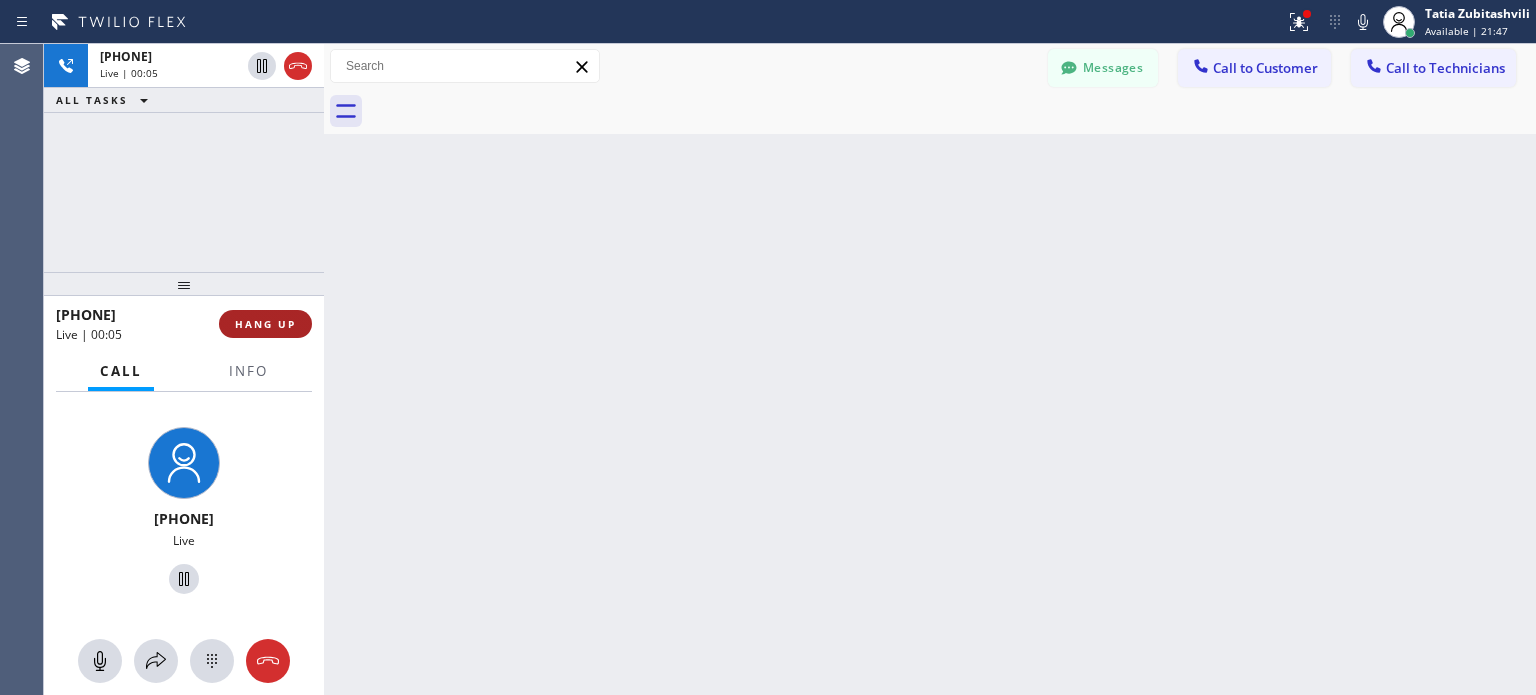 click on "HANG UP" at bounding box center (265, 324) 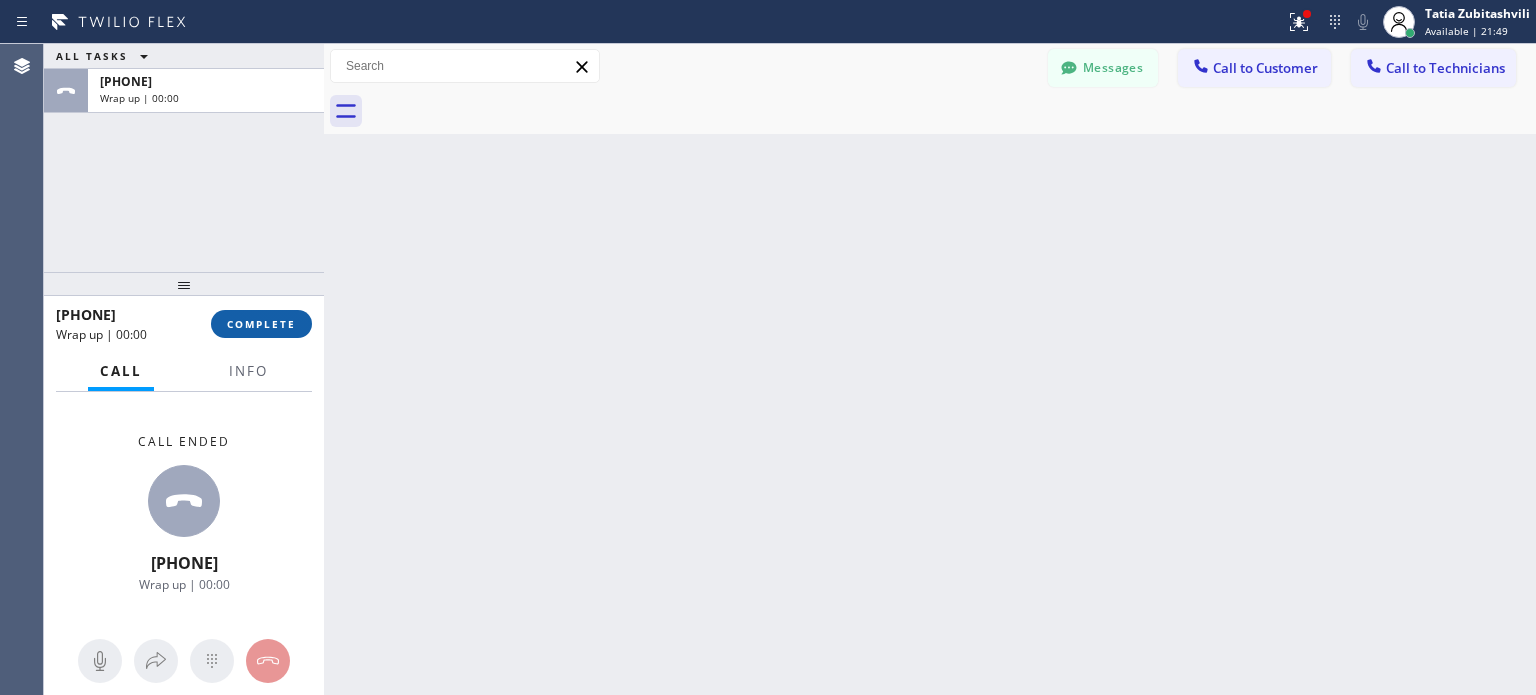 click on "COMPLETE" at bounding box center (261, 324) 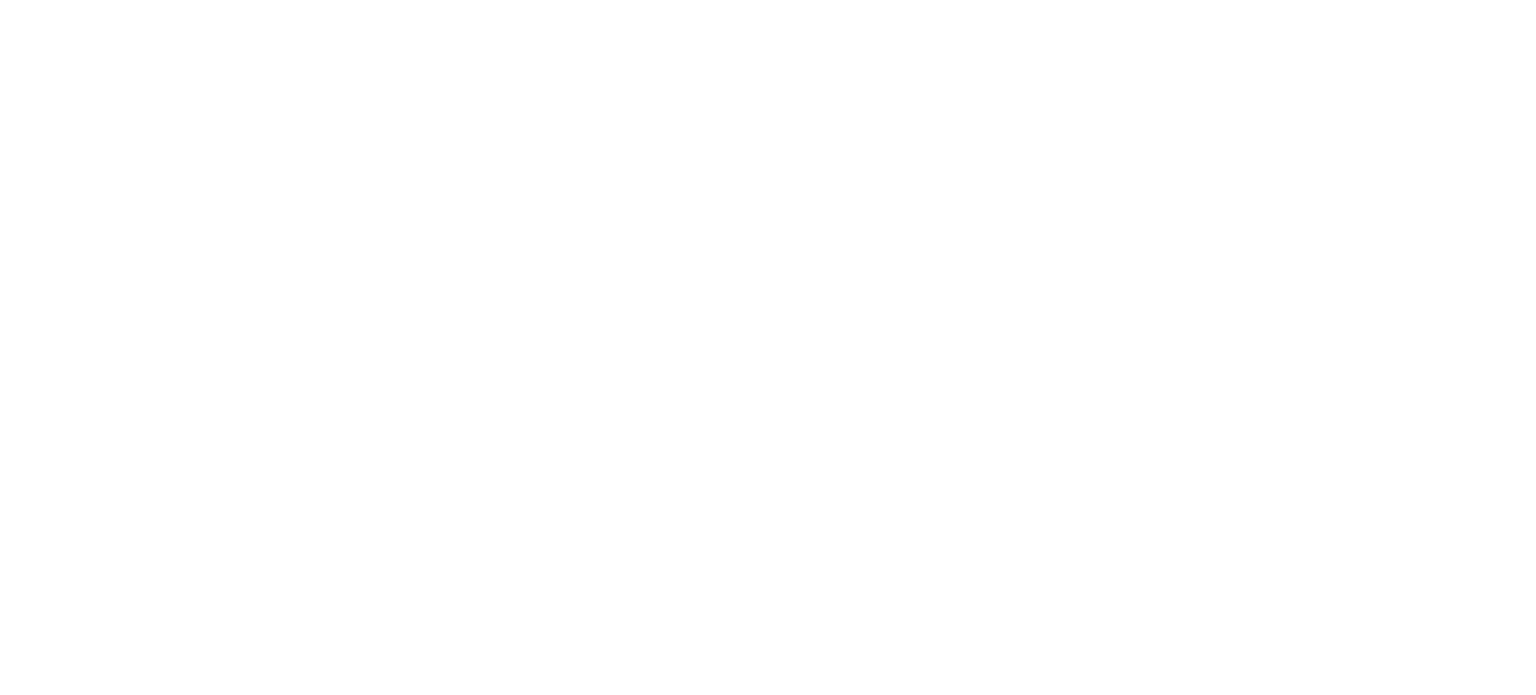 scroll, scrollTop: 0, scrollLeft: 0, axis: both 